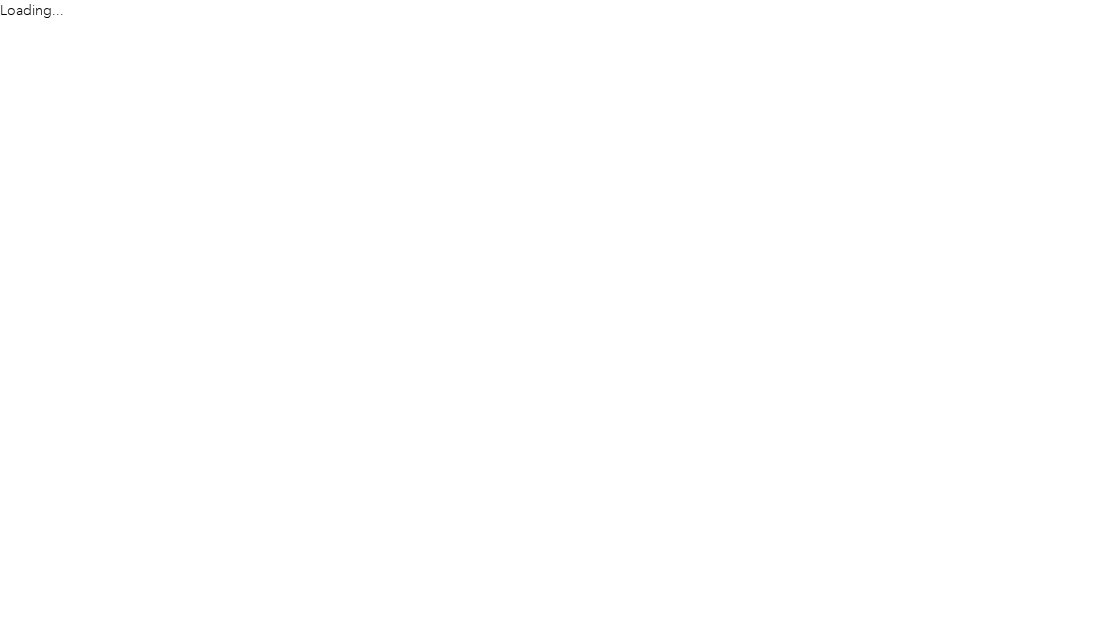 scroll, scrollTop: 0, scrollLeft: 0, axis: both 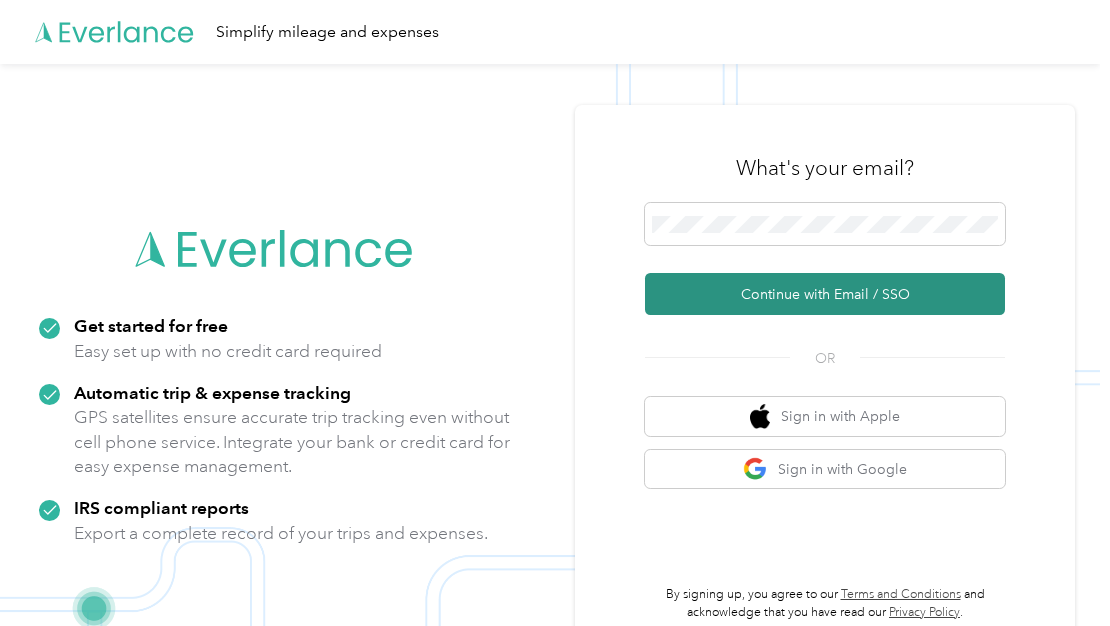 click on "Continue with Email / SSO" at bounding box center [825, 294] 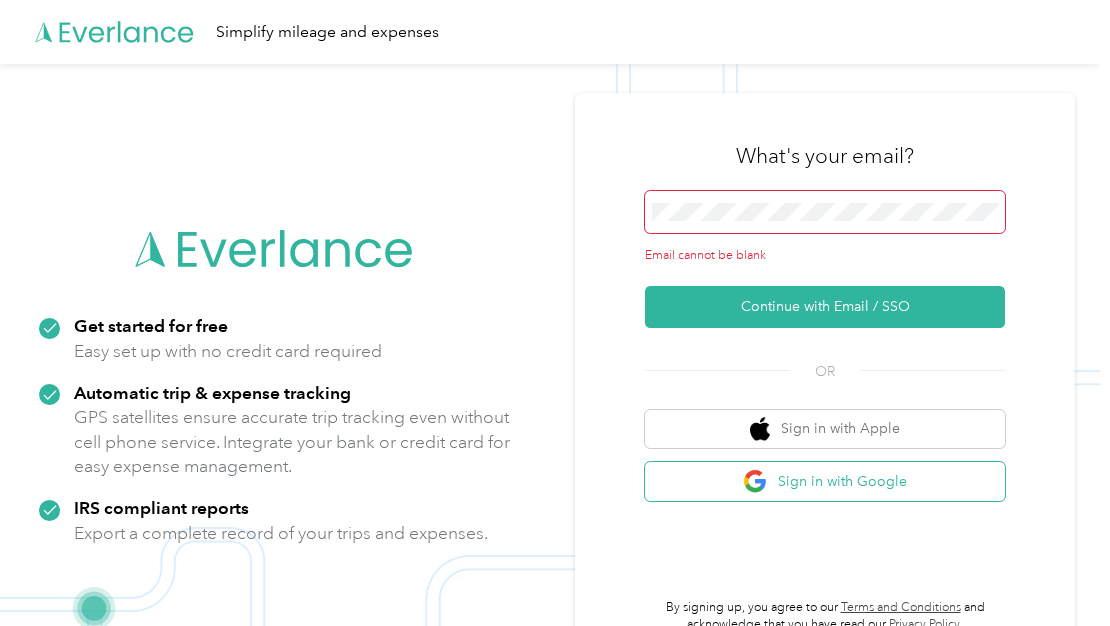 click at bounding box center (757, 481) 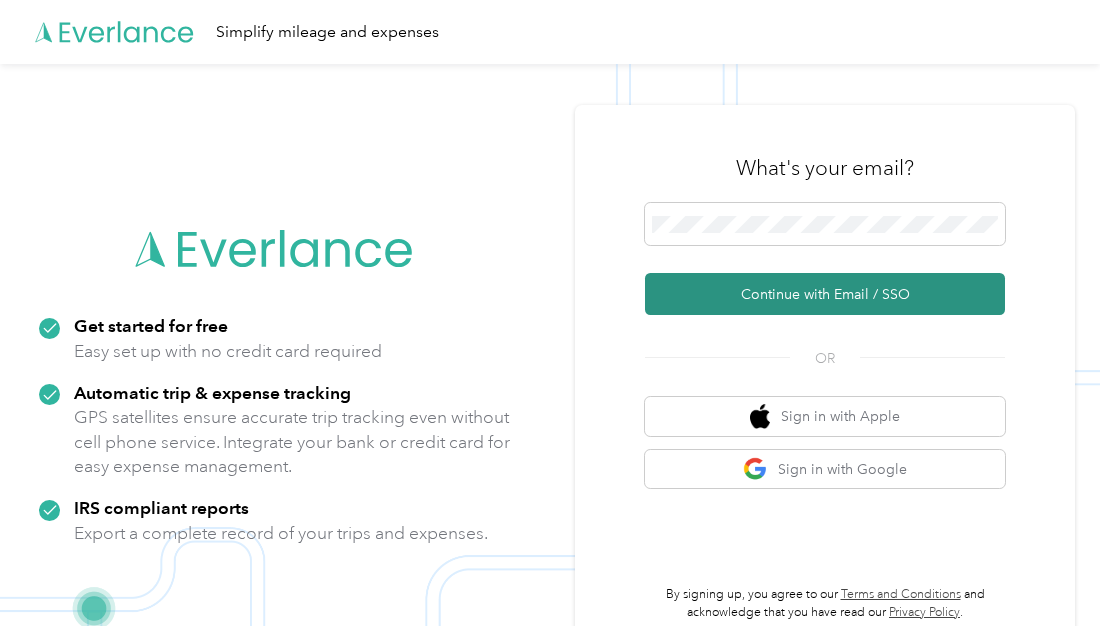 click on "Continue with Email / SSO" at bounding box center [825, 294] 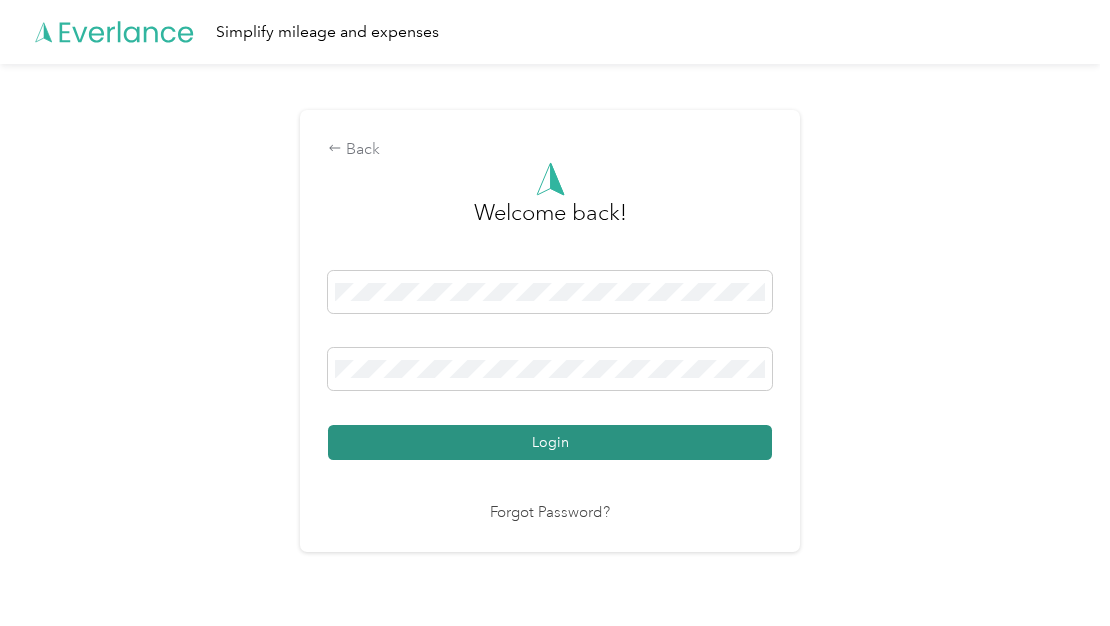 click on "Login" at bounding box center [550, 442] 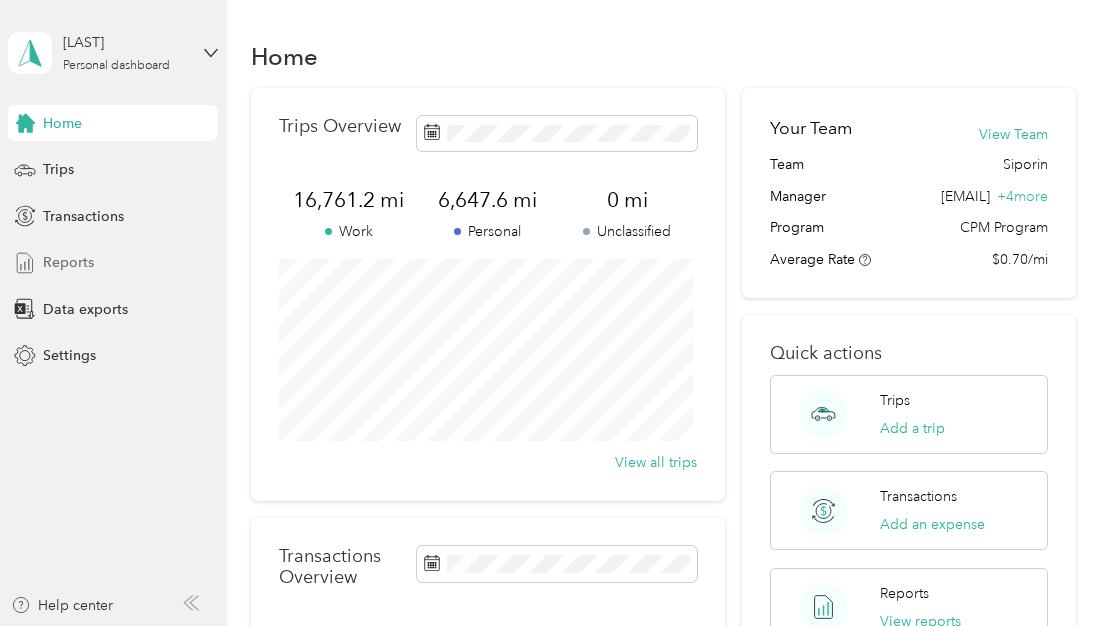 click on "Reports" at bounding box center (68, 262) 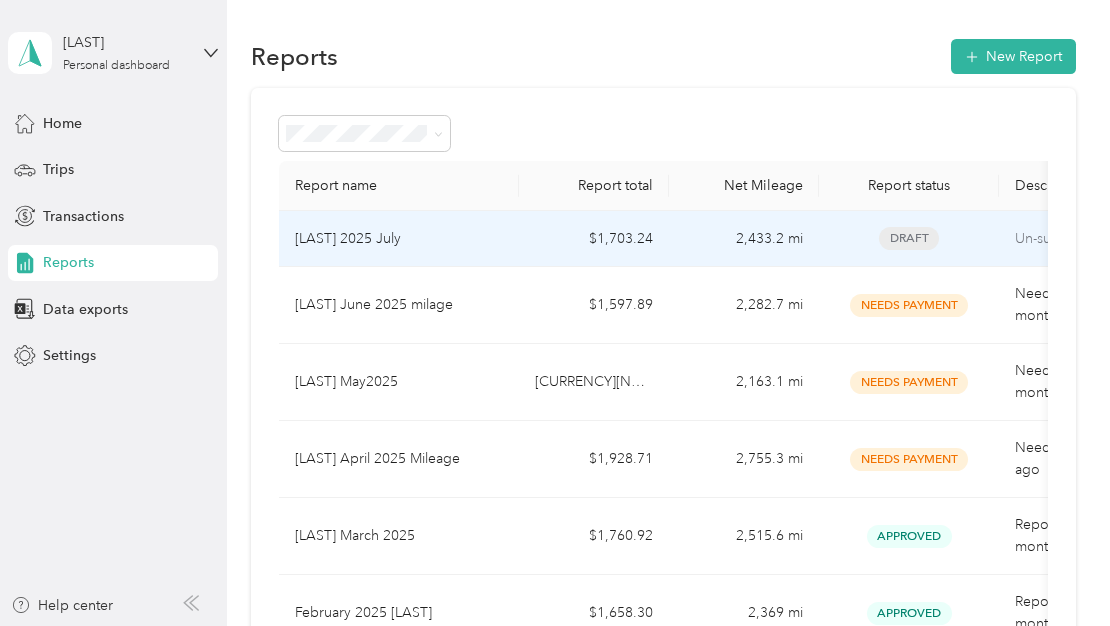 drag, startPoint x: 332, startPoint y: 248, endPoint x: 321, endPoint y: 243, distance: 12.083046 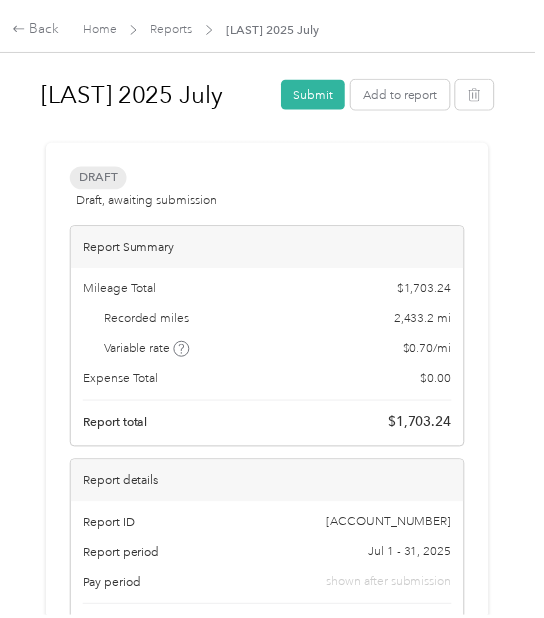 scroll, scrollTop: 0, scrollLeft: 0, axis: both 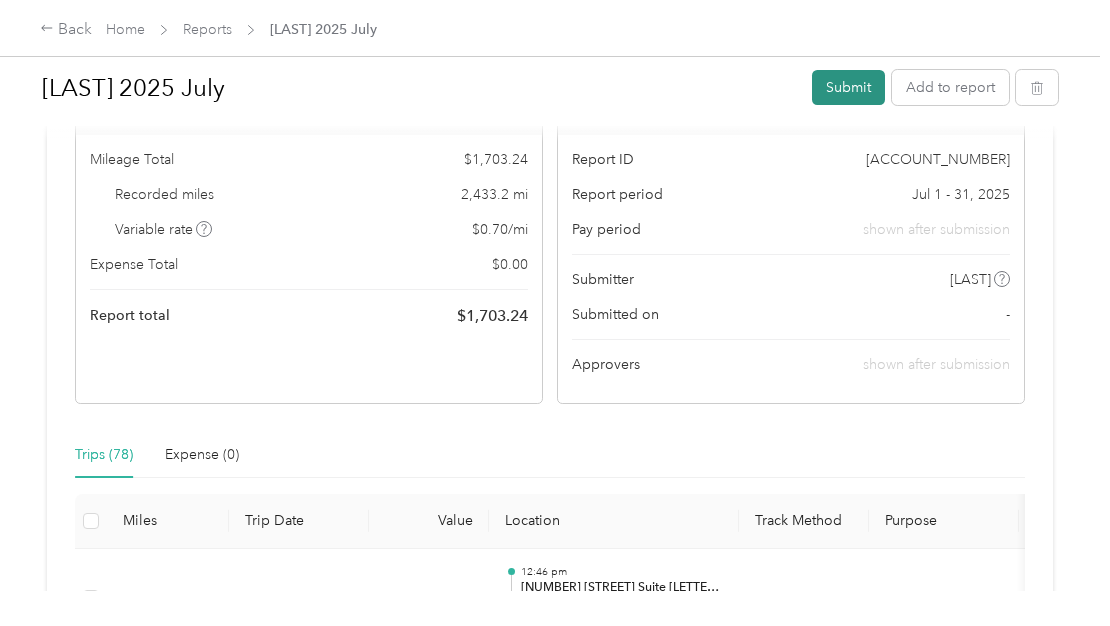 click on "Submit" at bounding box center [848, 87] 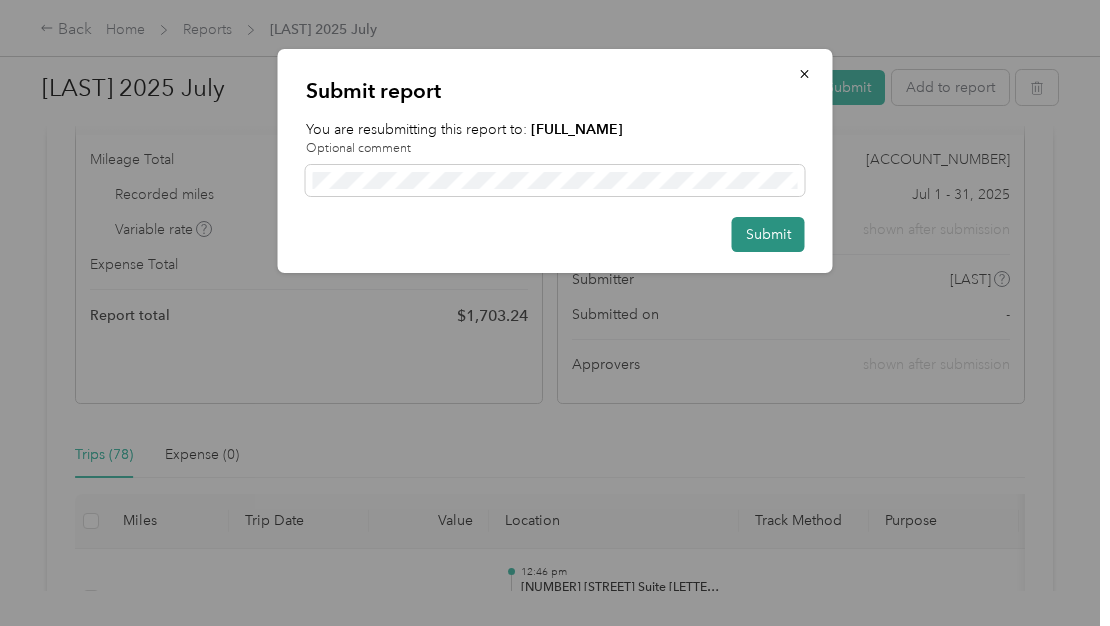 click on "Submit" at bounding box center (768, 234) 